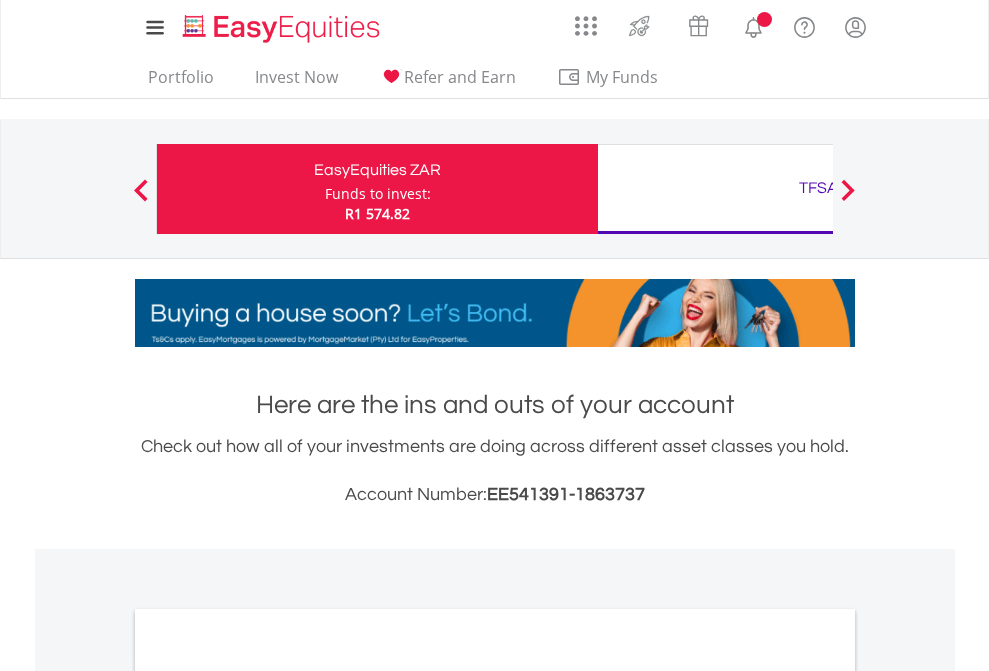 scroll, scrollTop: 0, scrollLeft: 0, axis: both 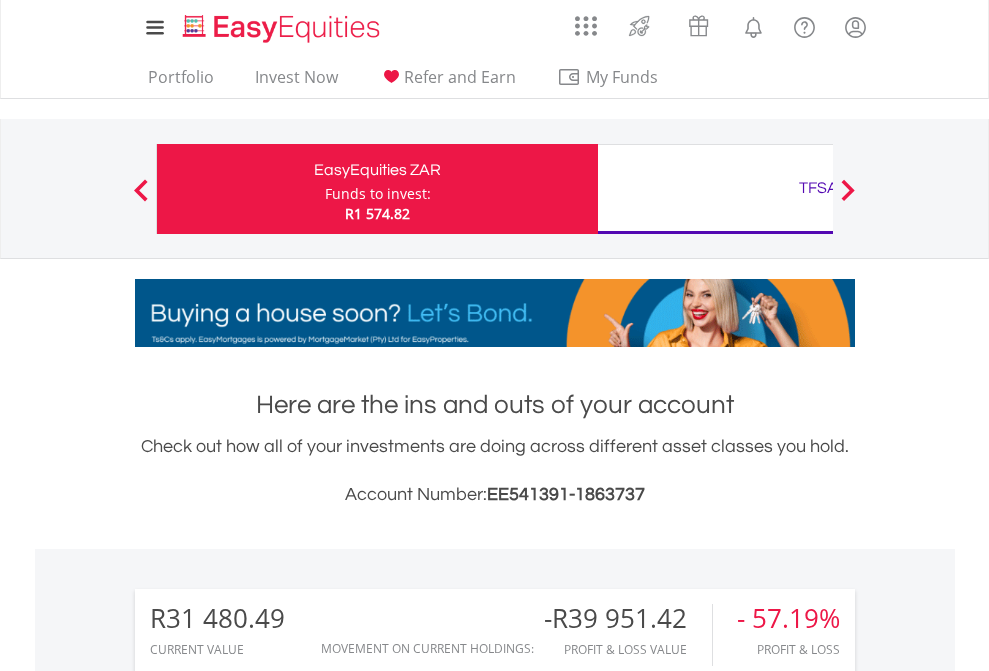 click on "Funds to invest:" at bounding box center (378, 194) 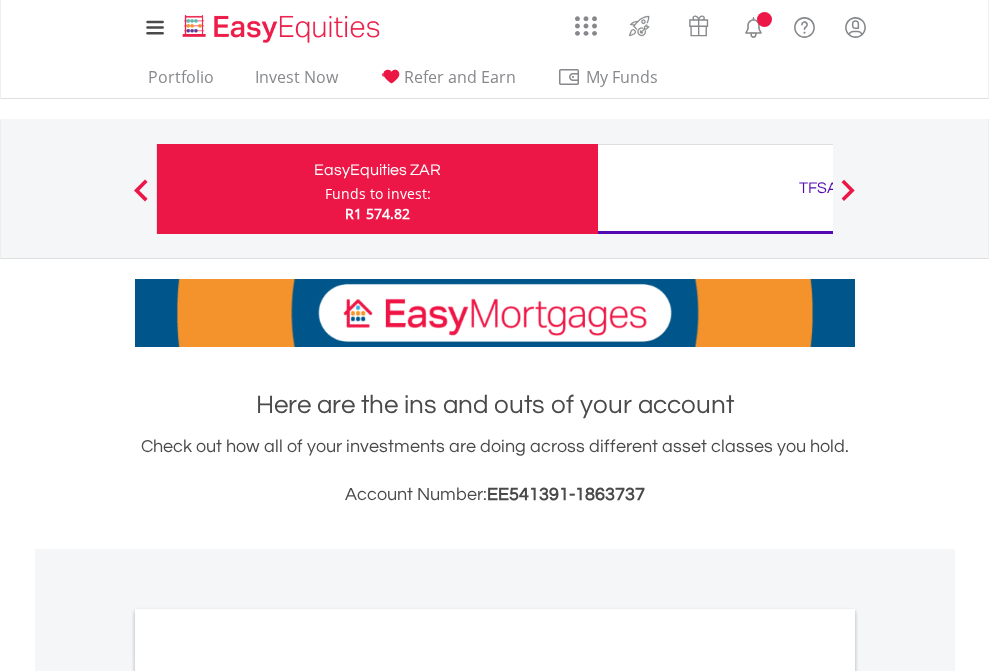 scroll, scrollTop: 0, scrollLeft: 0, axis: both 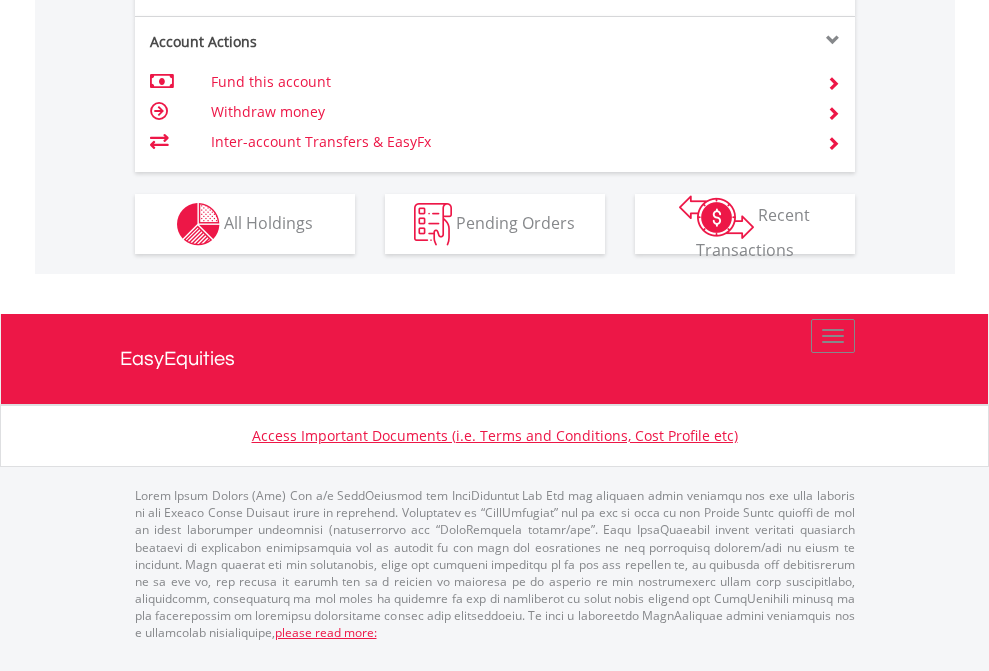 click on "Investment types" at bounding box center (706, -337) 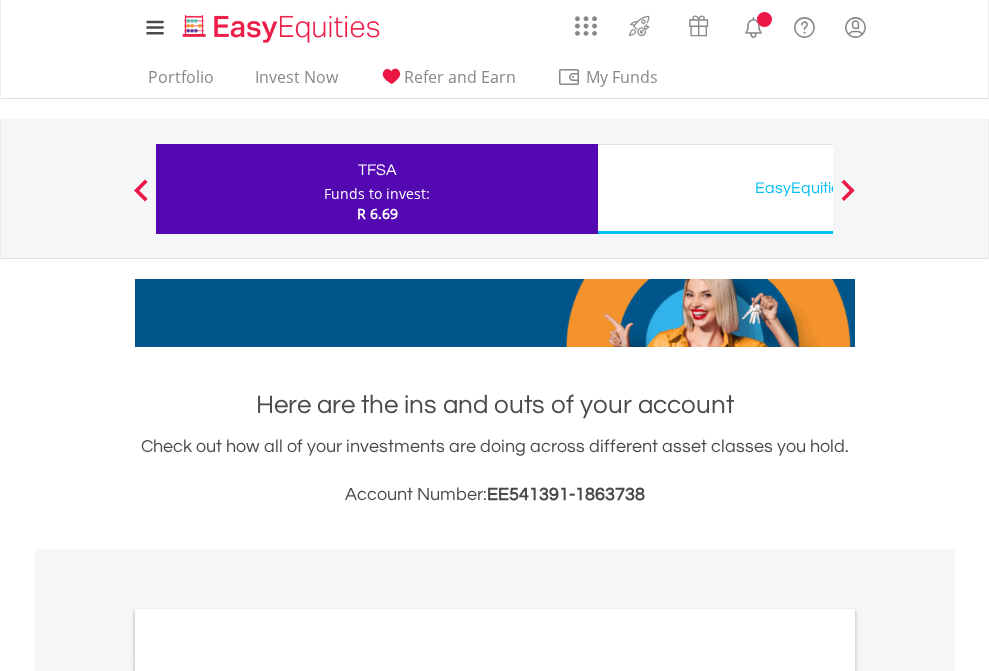 scroll, scrollTop: 0, scrollLeft: 0, axis: both 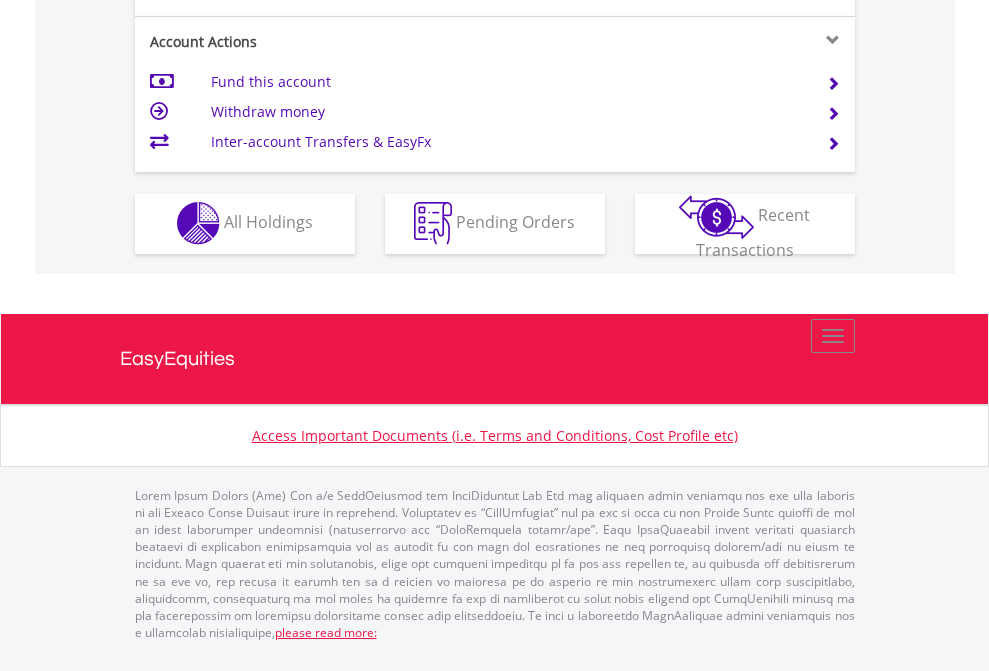 click on "Investment types" at bounding box center [706, -337] 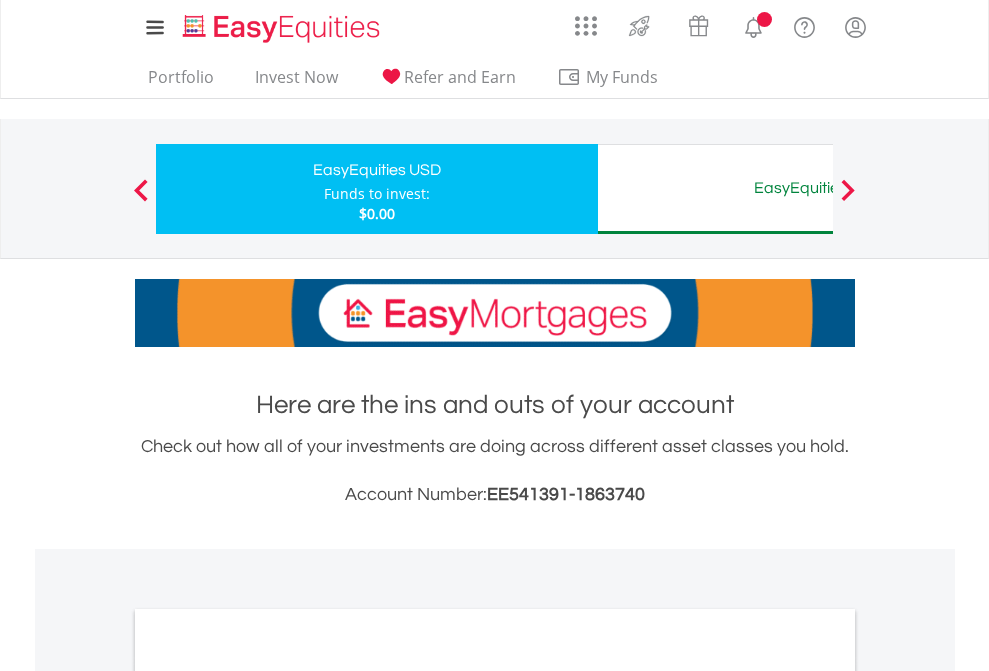scroll, scrollTop: 0, scrollLeft: 0, axis: both 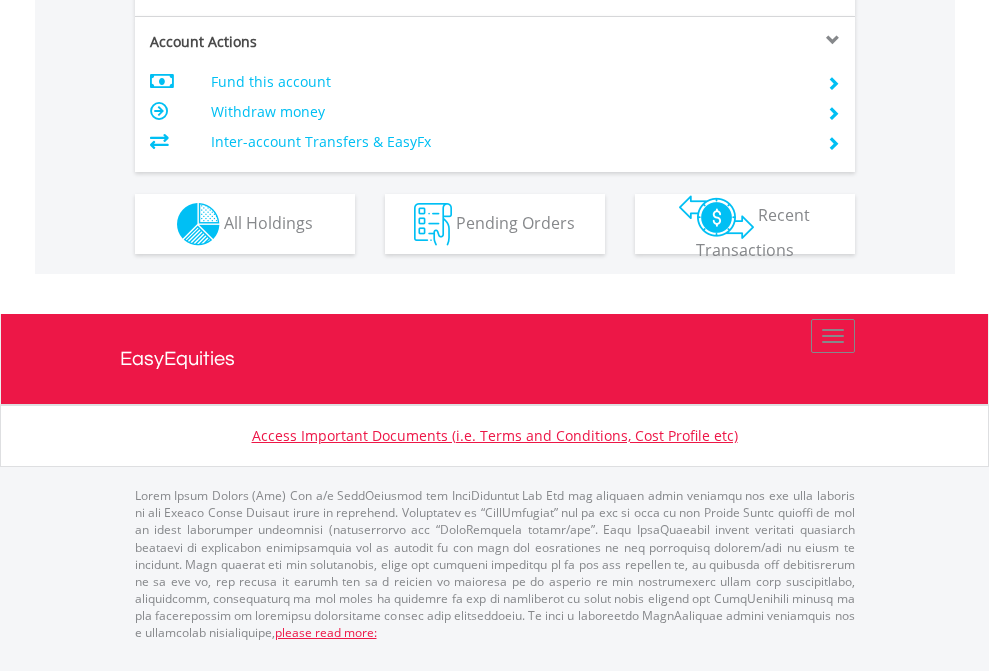 click on "Investment types" at bounding box center [706, -337] 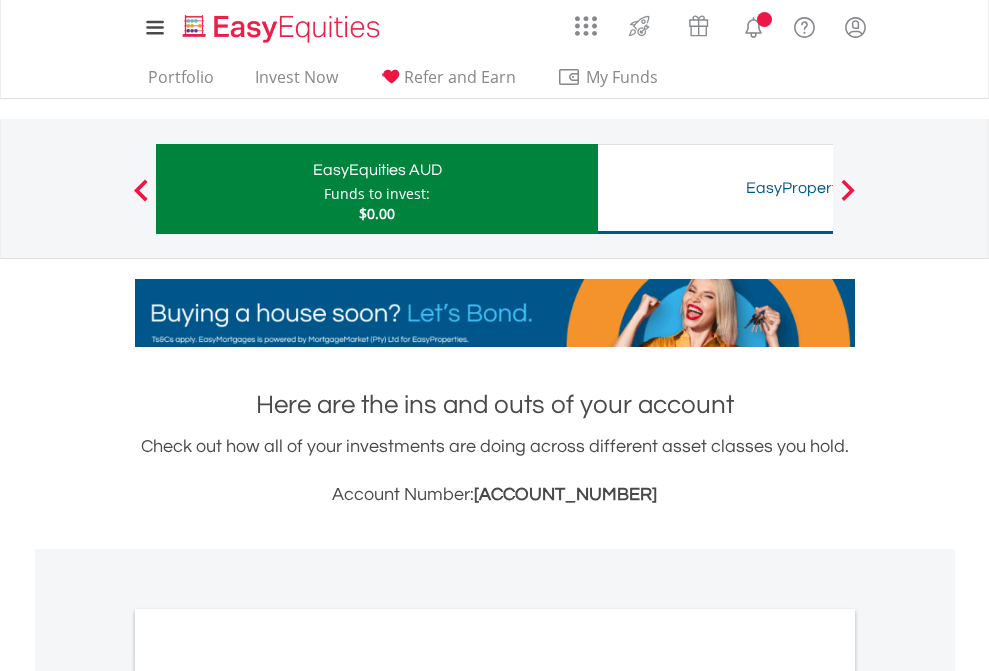 scroll, scrollTop: 0, scrollLeft: 0, axis: both 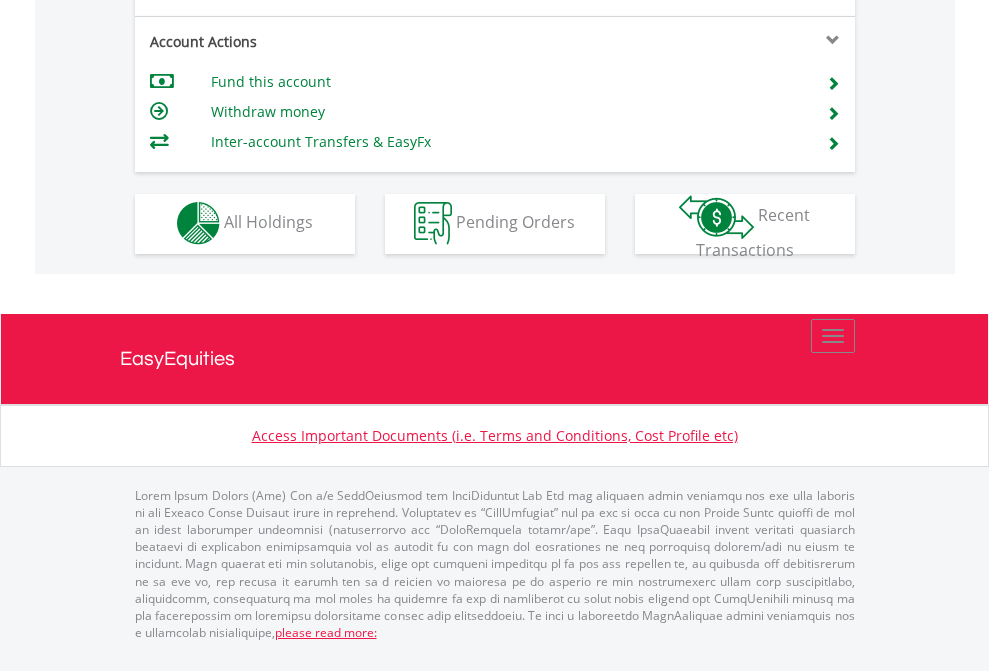 click on "Investment types" at bounding box center [706, -353] 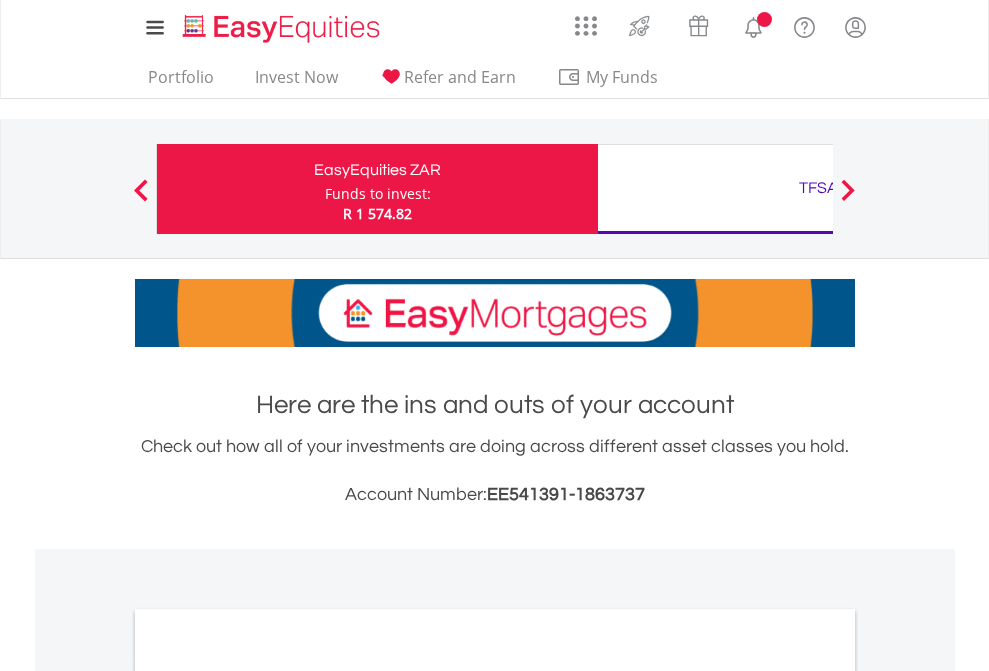 scroll, scrollTop: 0, scrollLeft: 0, axis: both 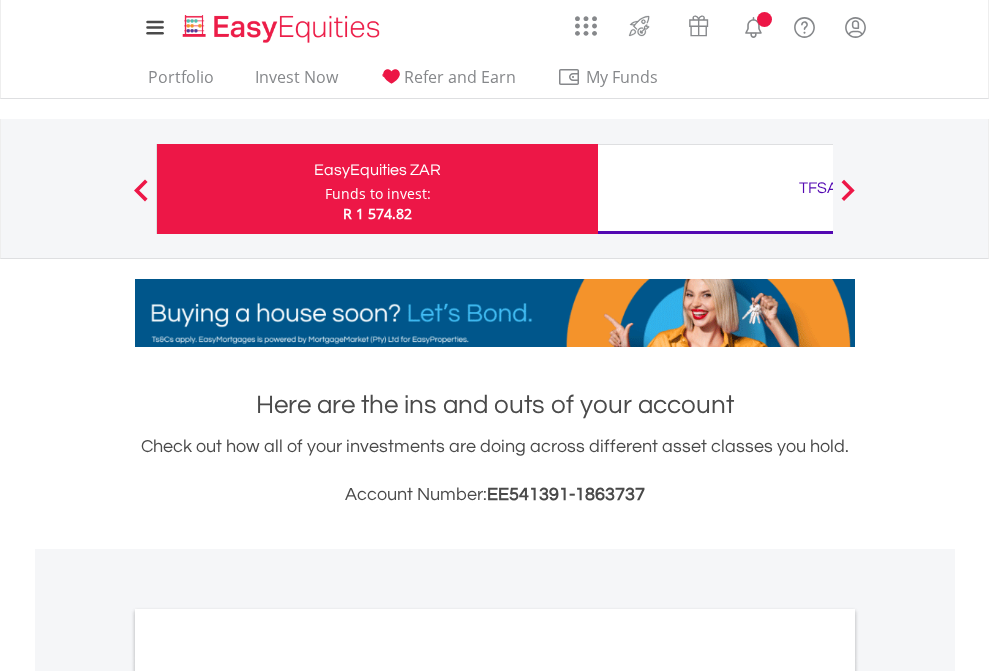 click on "All Holdings" at bounding box center (268, 1096) 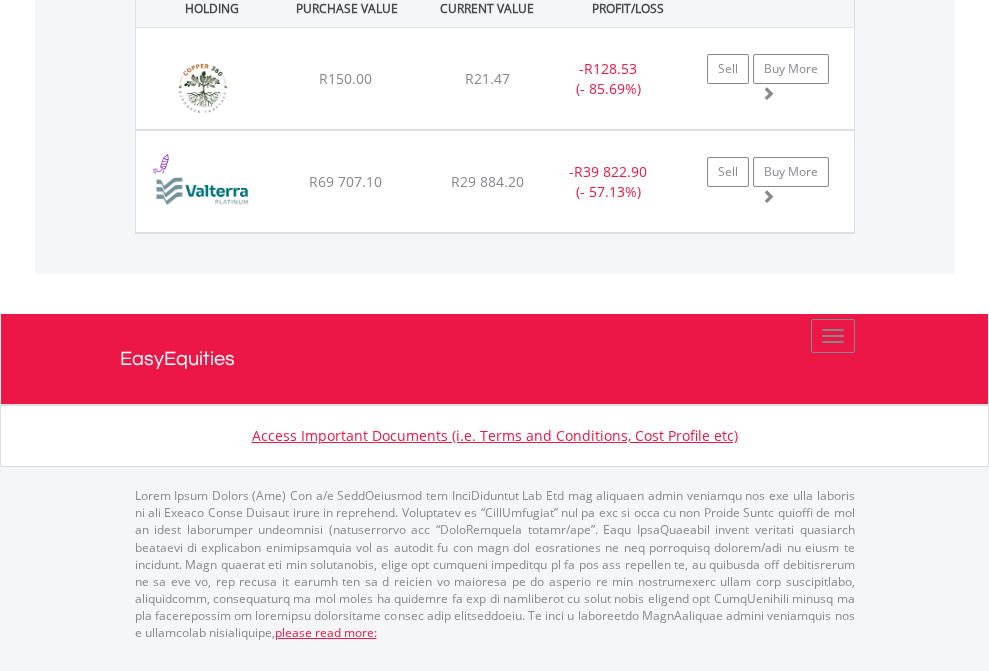 click on "TFSA" at bounding box center [818, -1071] 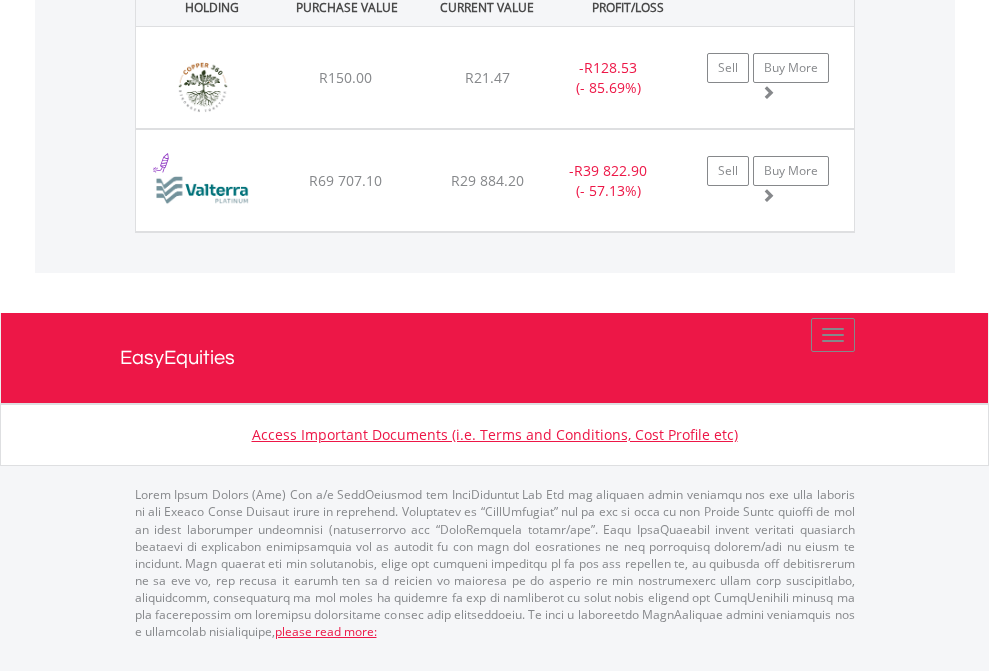 scroll, scrollTop: 144, scrollLeft: 0, axis: vertical 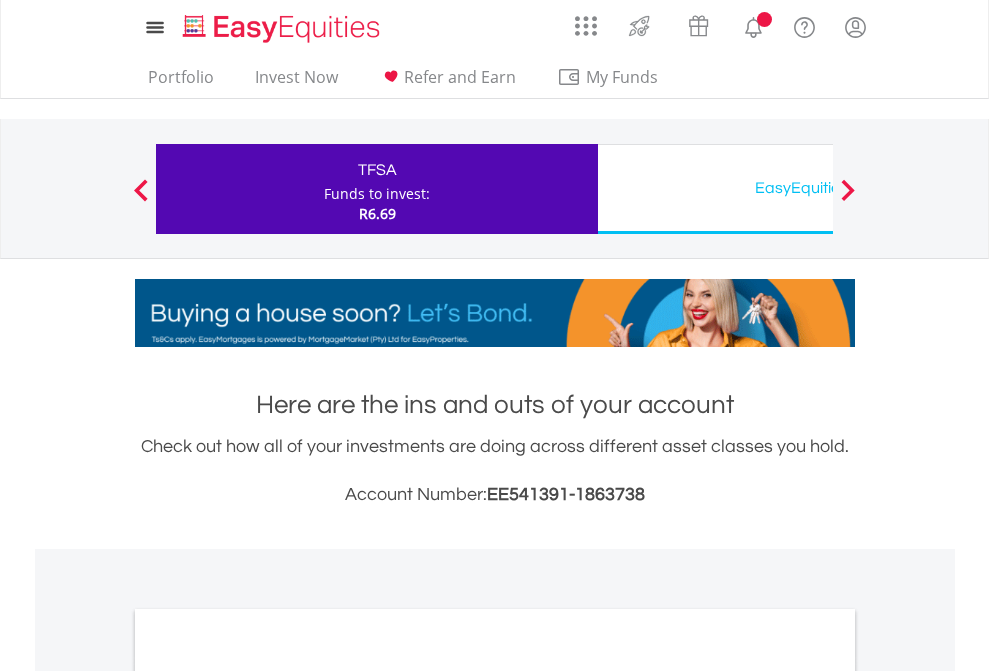 click on "All Holdings" at bounding box center [268, 1096] 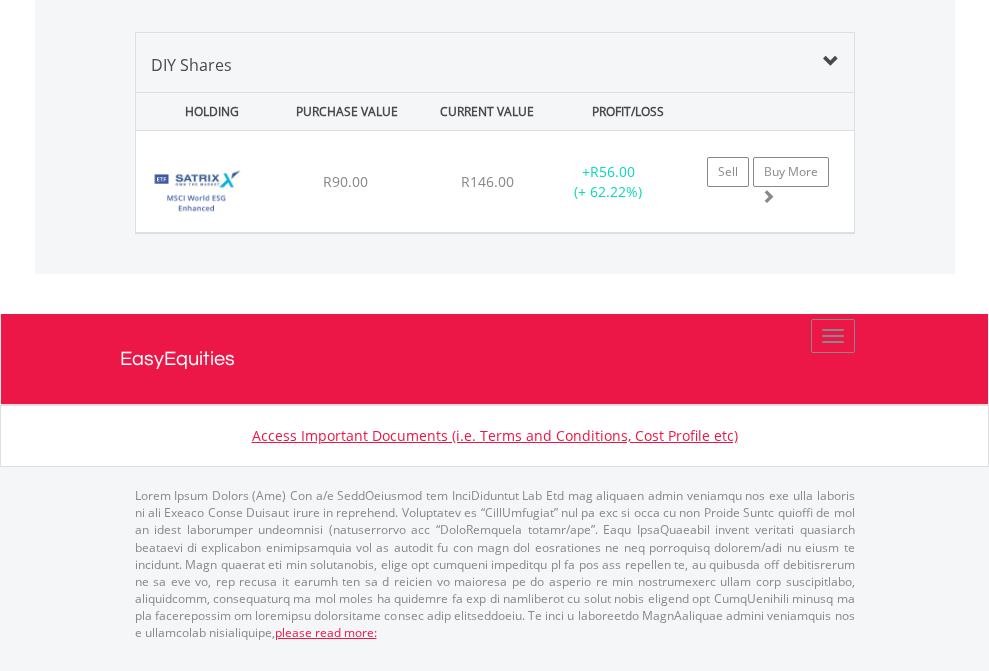click on "EasyEquities USD" at bounding box center [818, -968] 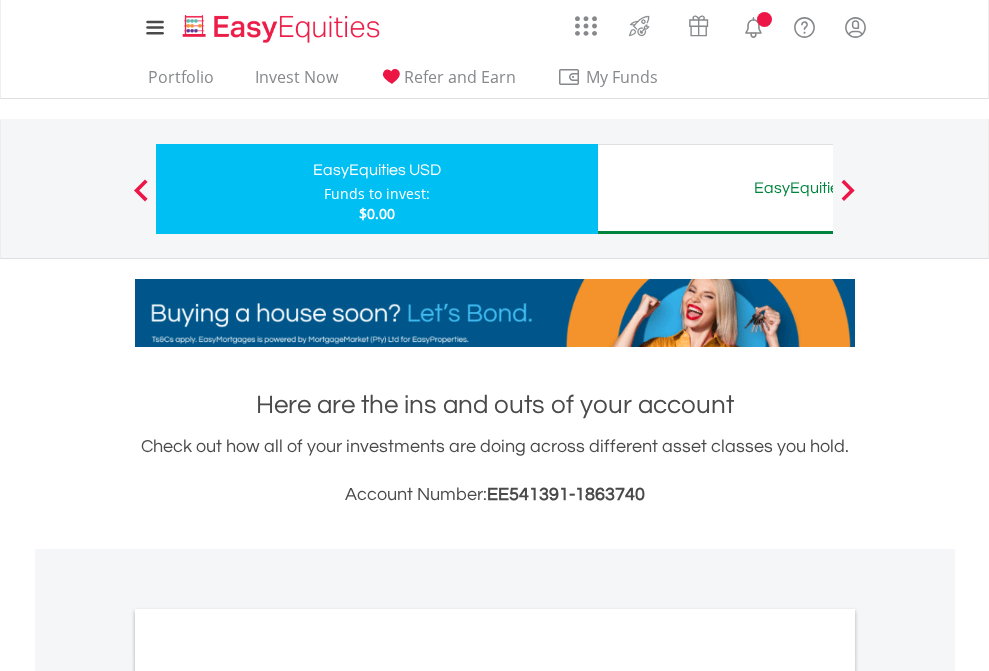 scroll, scrollTop: 0, scrollLeft: 0, axis: both 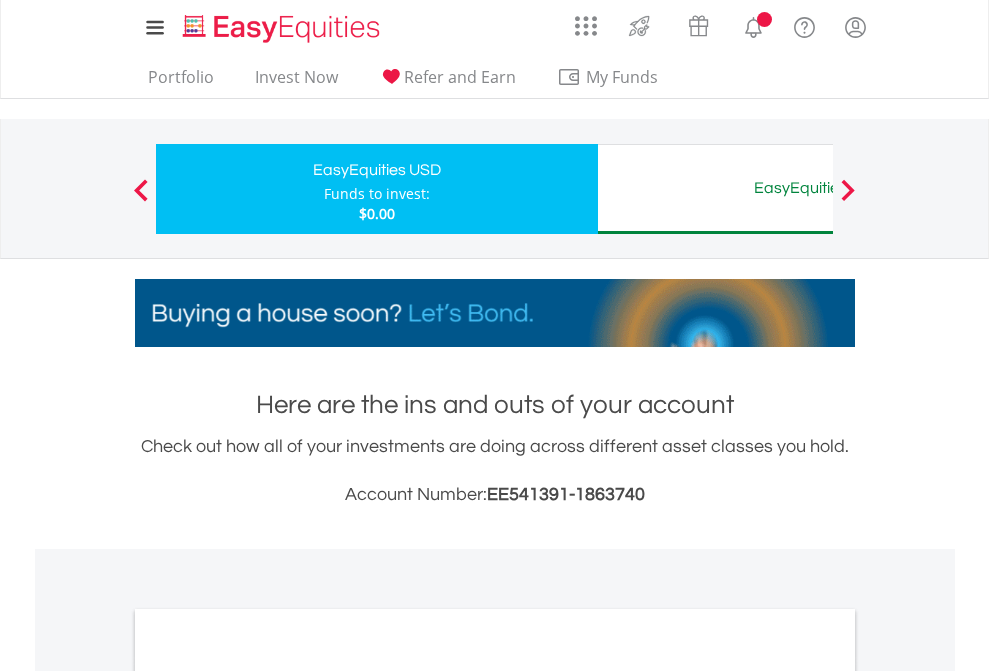 click on "All Holdings" at bounding box center [268, 1096] 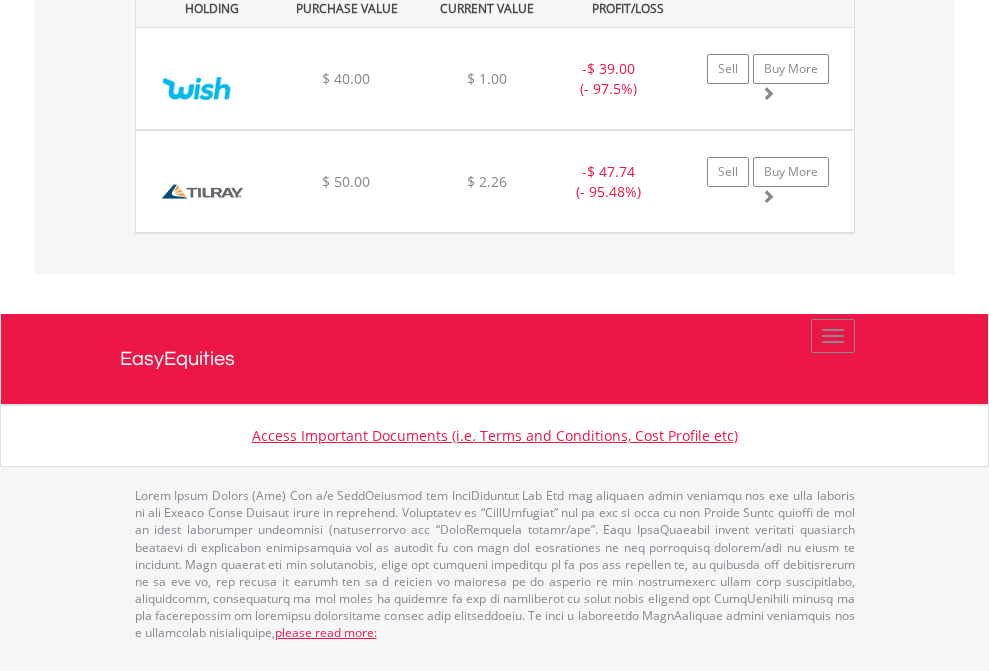 scroll, scrollTop: 2225, scrollLeft: 0, axis: vertical 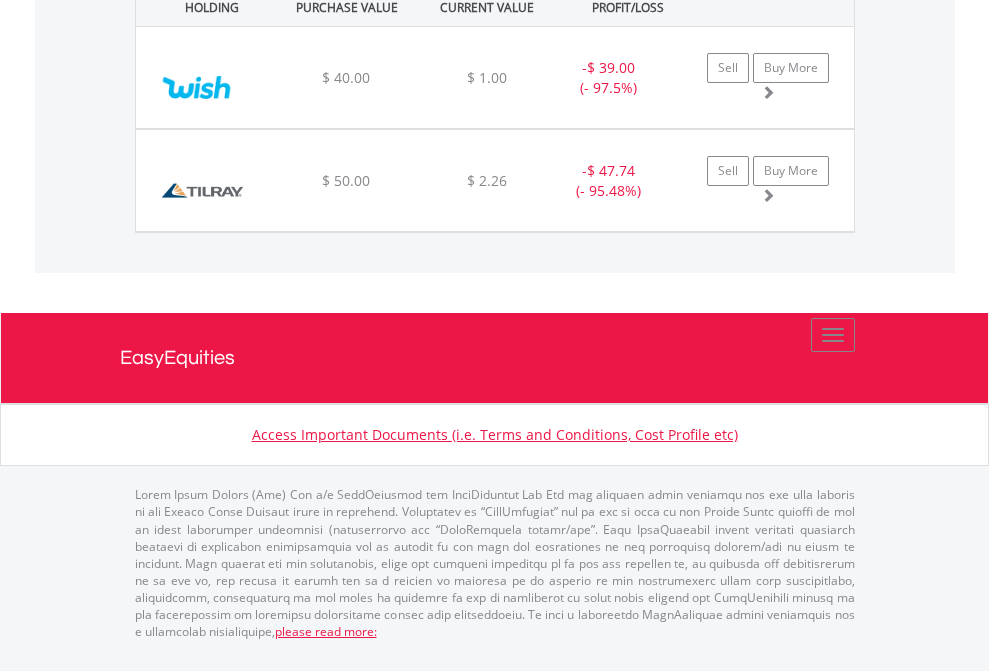 click on "EasyEquities AUD" at bounding box center [818, -1442] 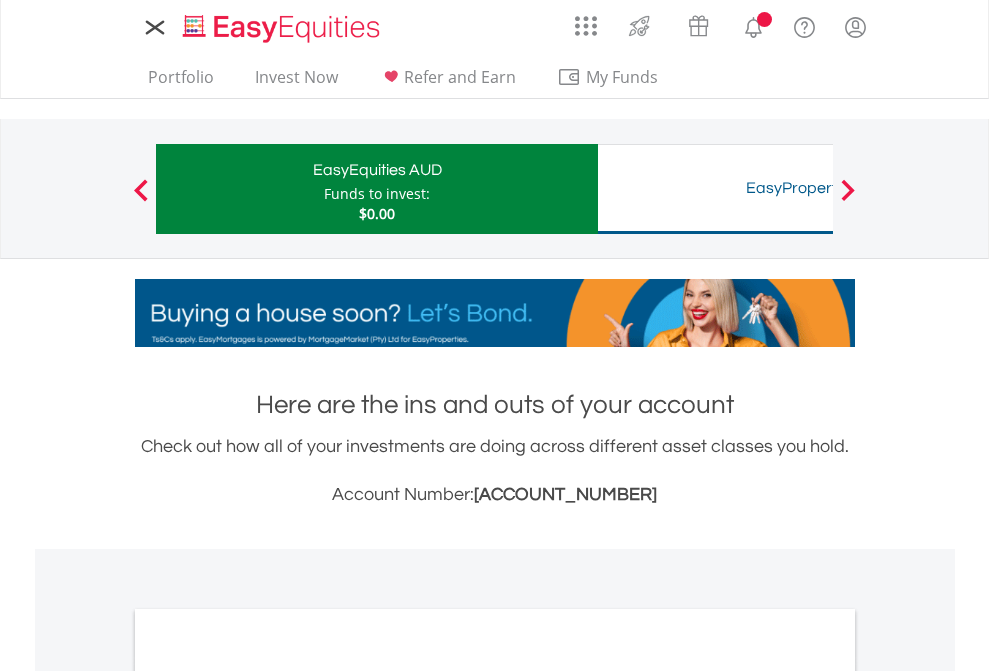 scroll, scrollTop: 0, scrollLeft: 0, axis: both 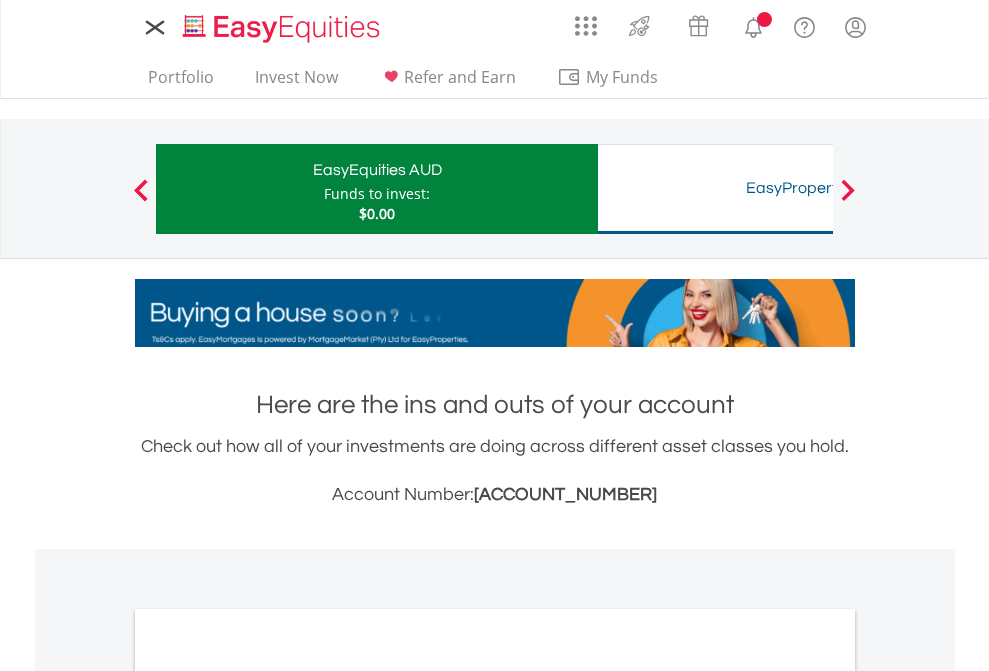 click on "All Holdings" at bounding box center [268, 1096] 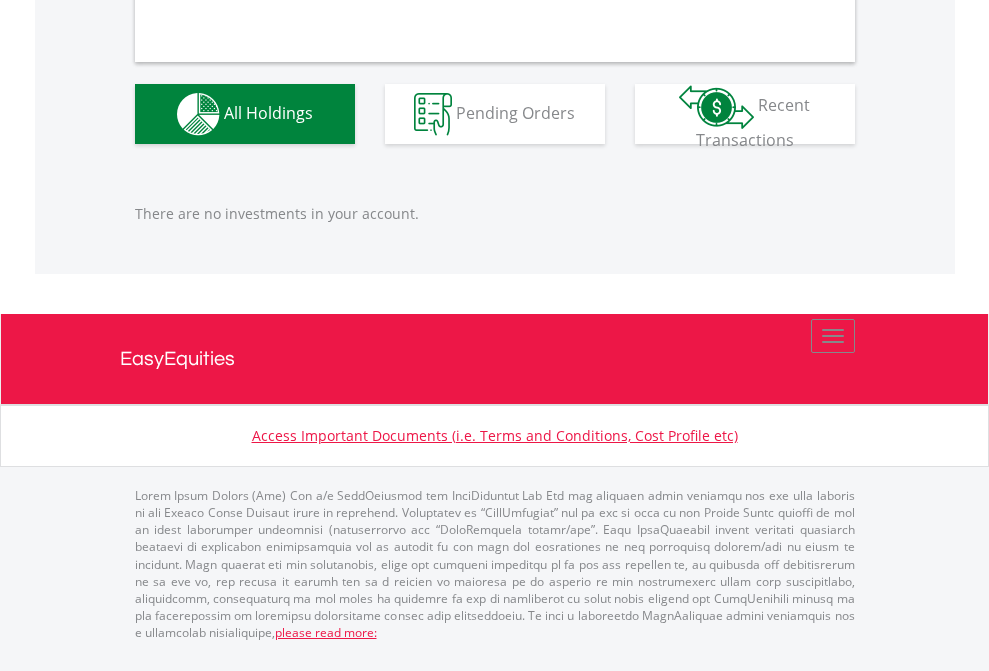 scroll, scrollTop: 1980, scrollLeft: 0, axis: vertical 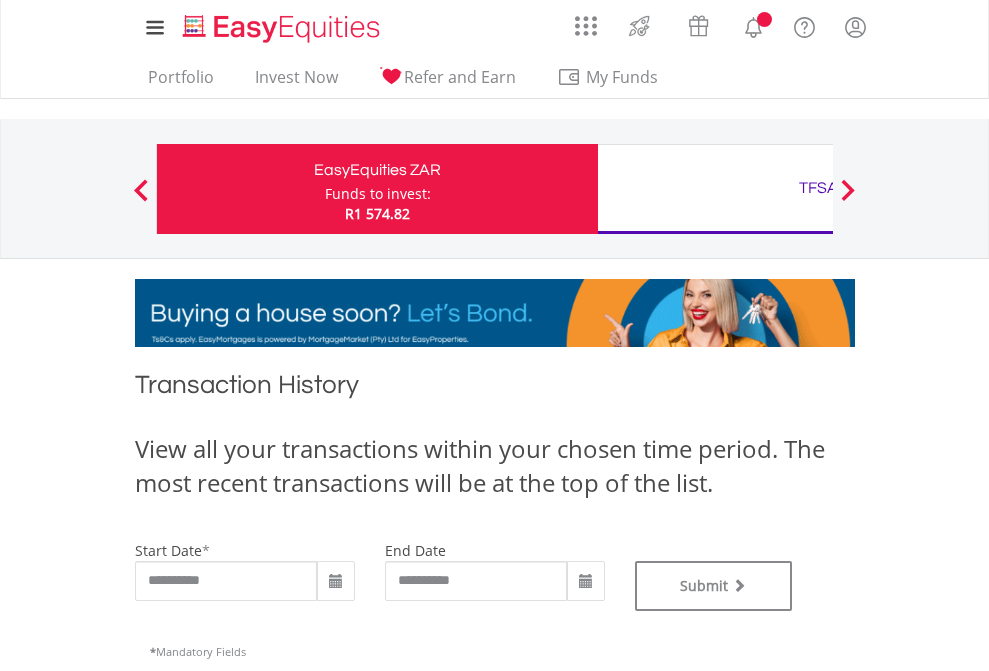type on "**********" 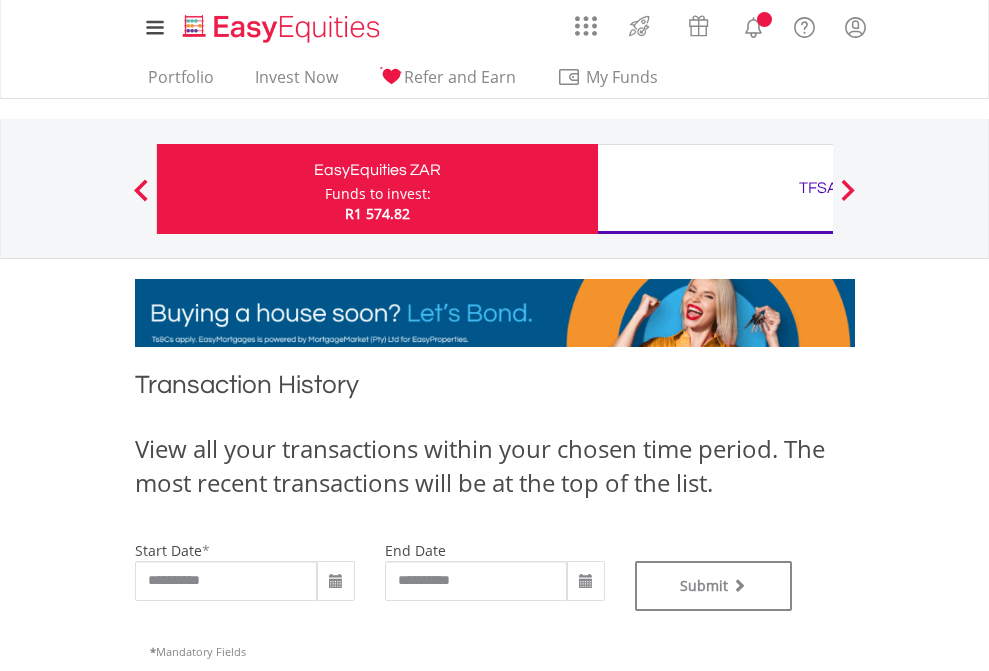 type on "**********" 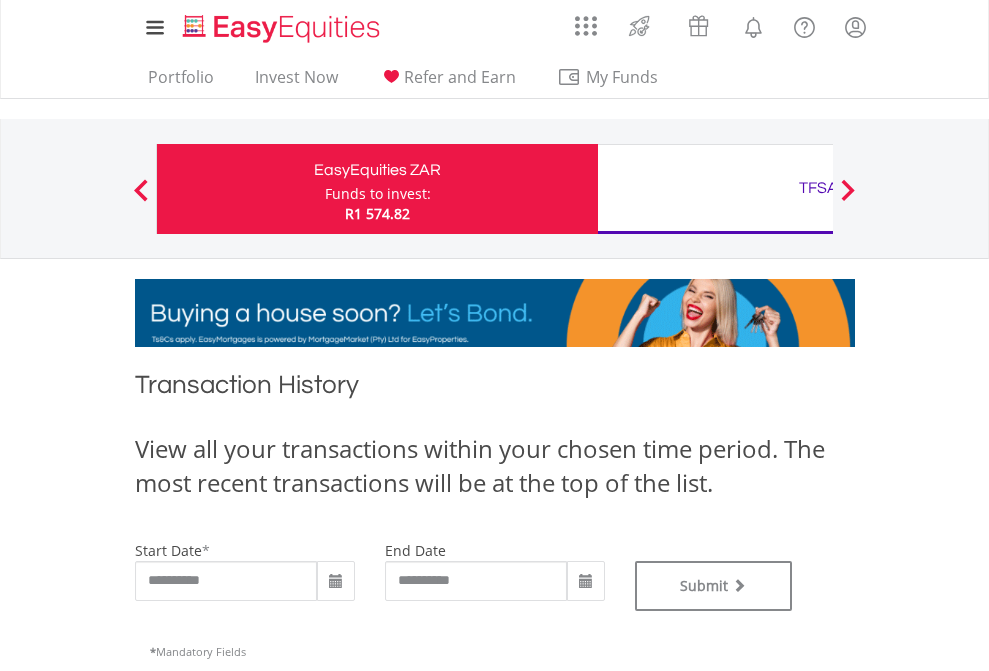 scroll, scrollTop: 811, scrollLeft: 0, axis: vertical 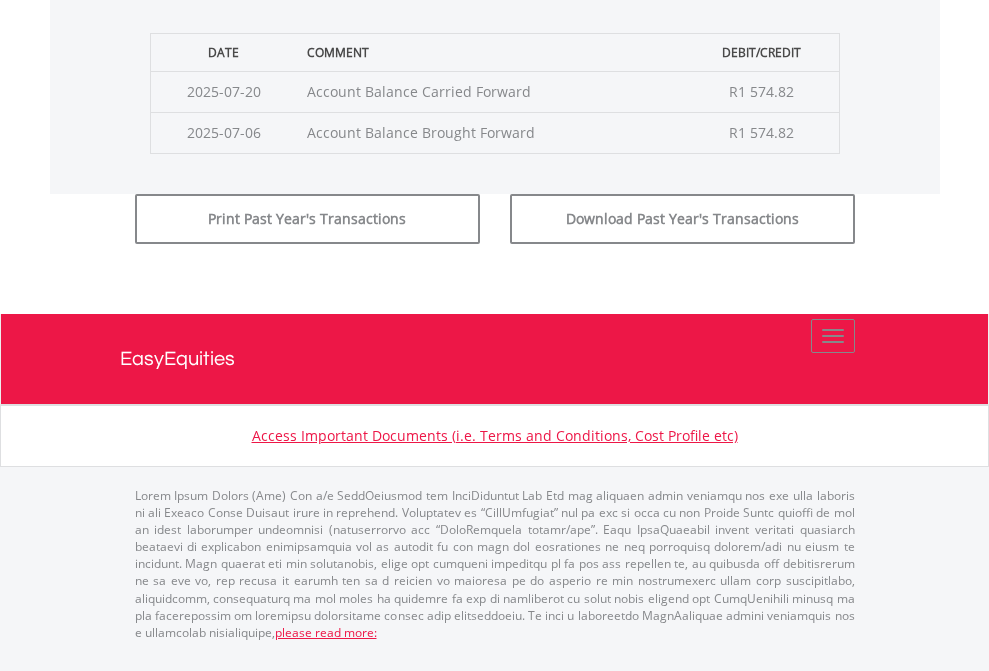 click on "Submit" at bounding box center [714, -183] 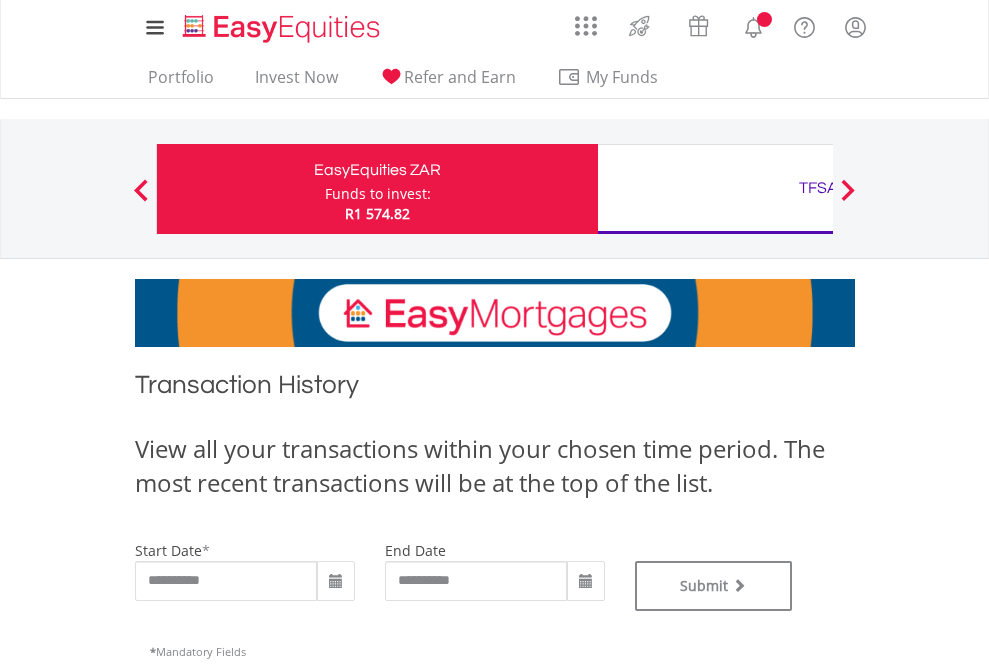 scroll, scrollTop: 0, scrollLeft: 0, axis: both 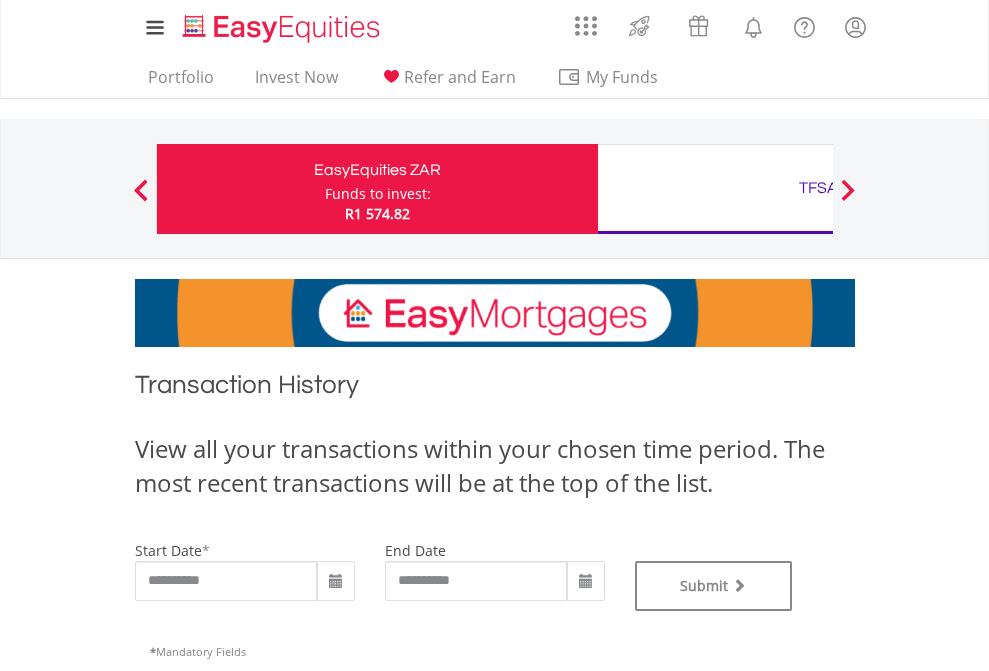 click on "TFSA" at bounding box center [818, 188] 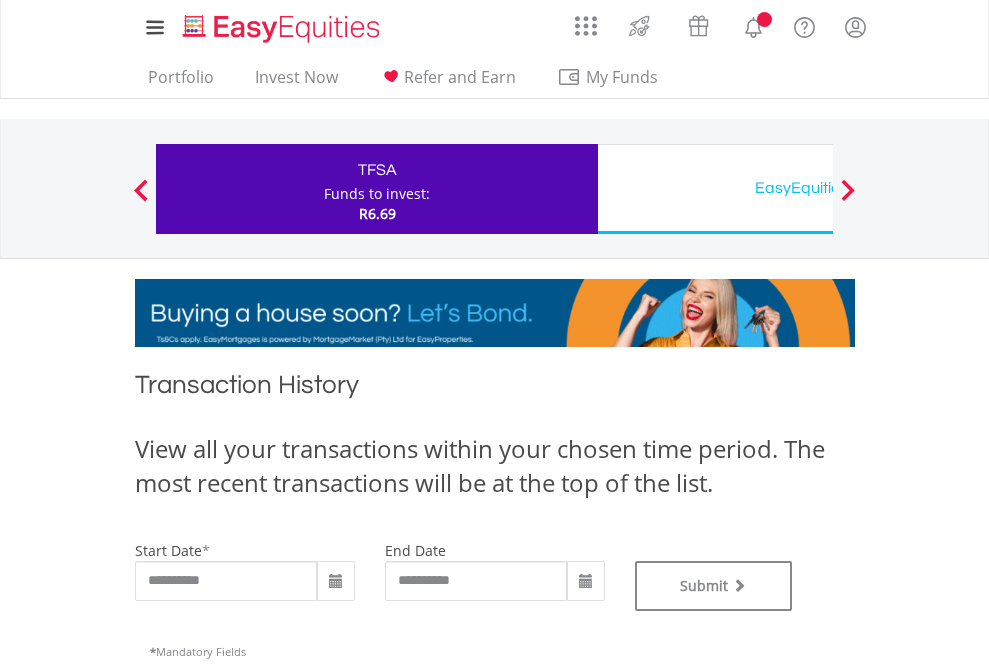 scroll, scrollTop: 0, scrollLeft: 0, axis: both 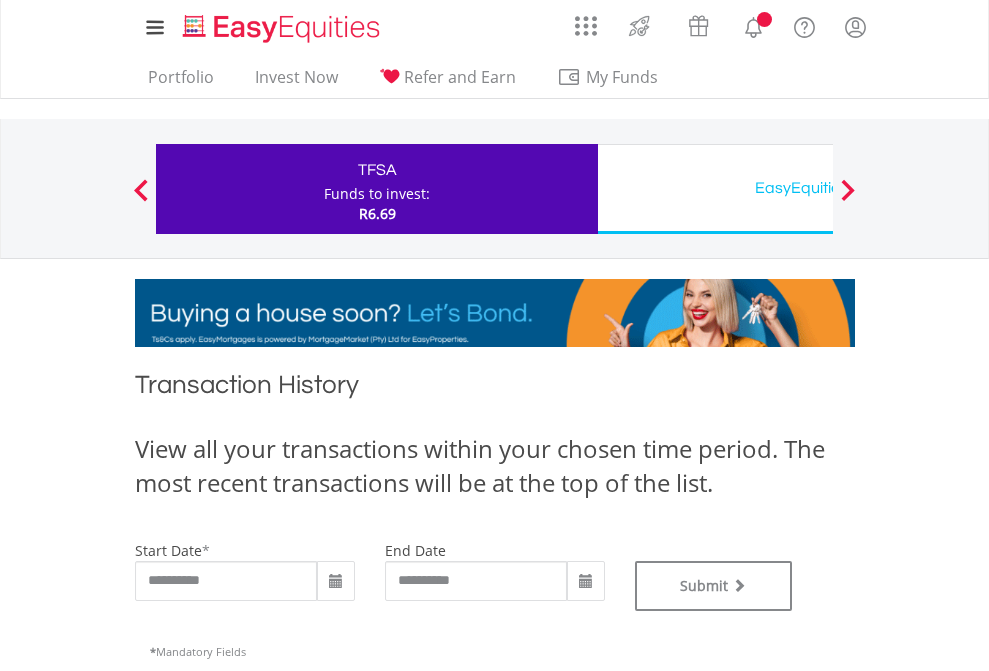 type on "**********" 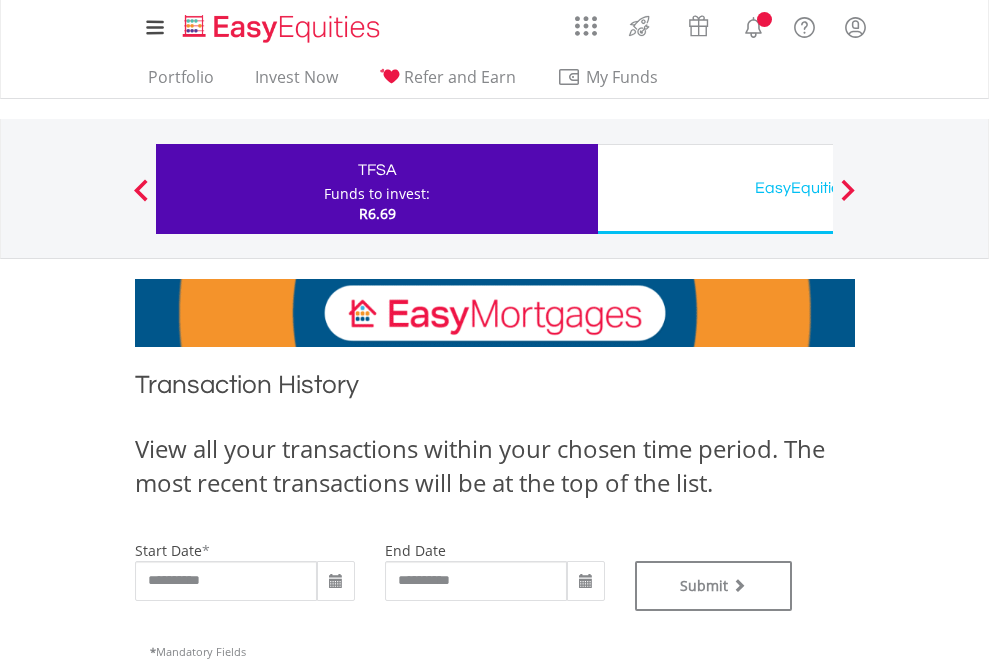 type on "**********" 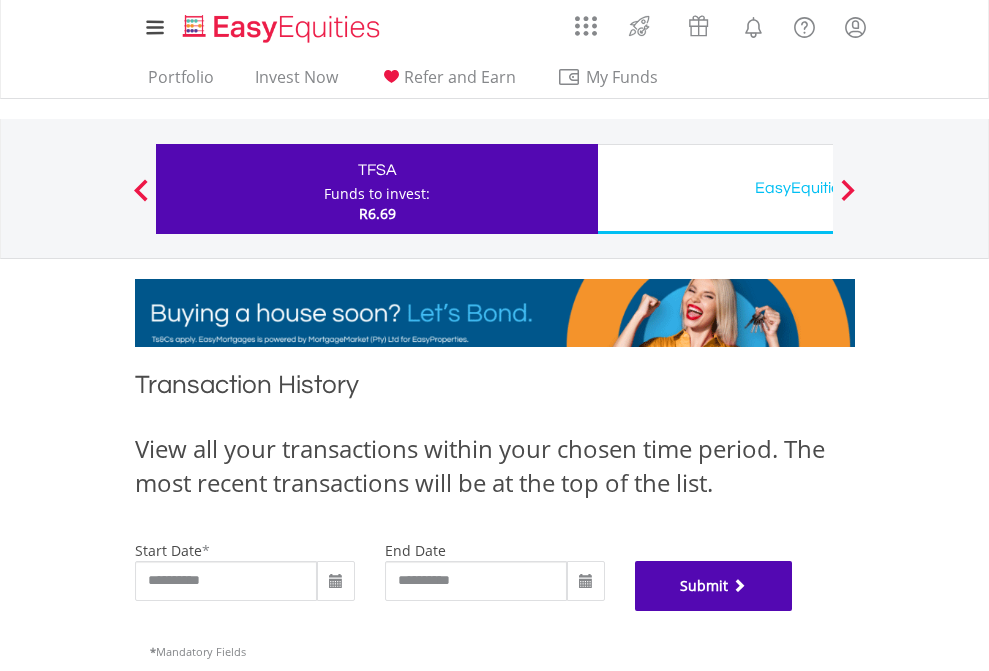 click on "Submit" at bounding box center [714, 586] 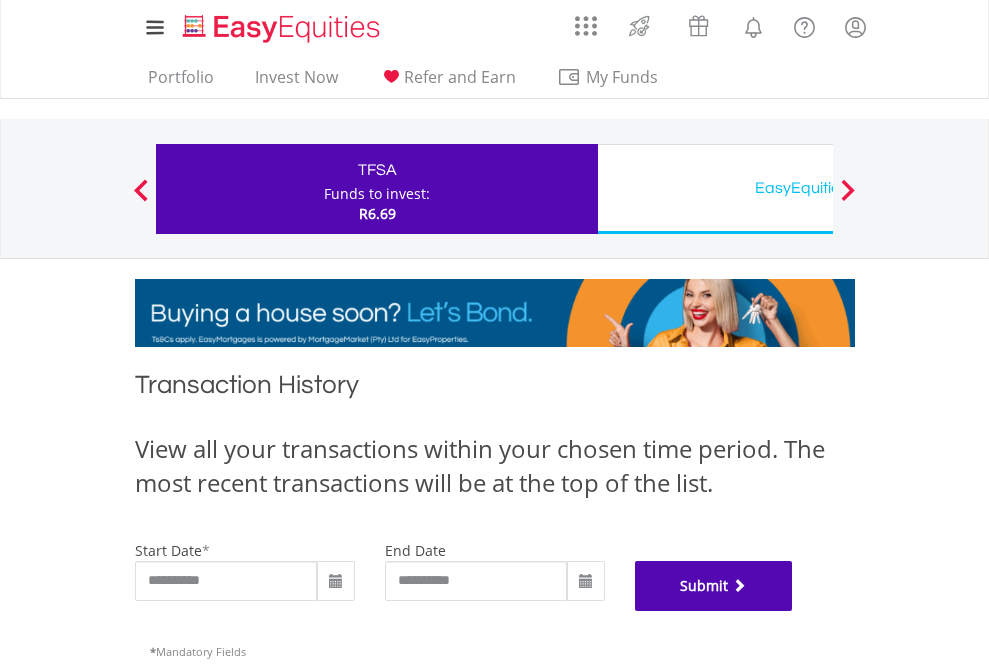 scroll, scrollTop: 811, scrollLeft: 0, axis: vertical 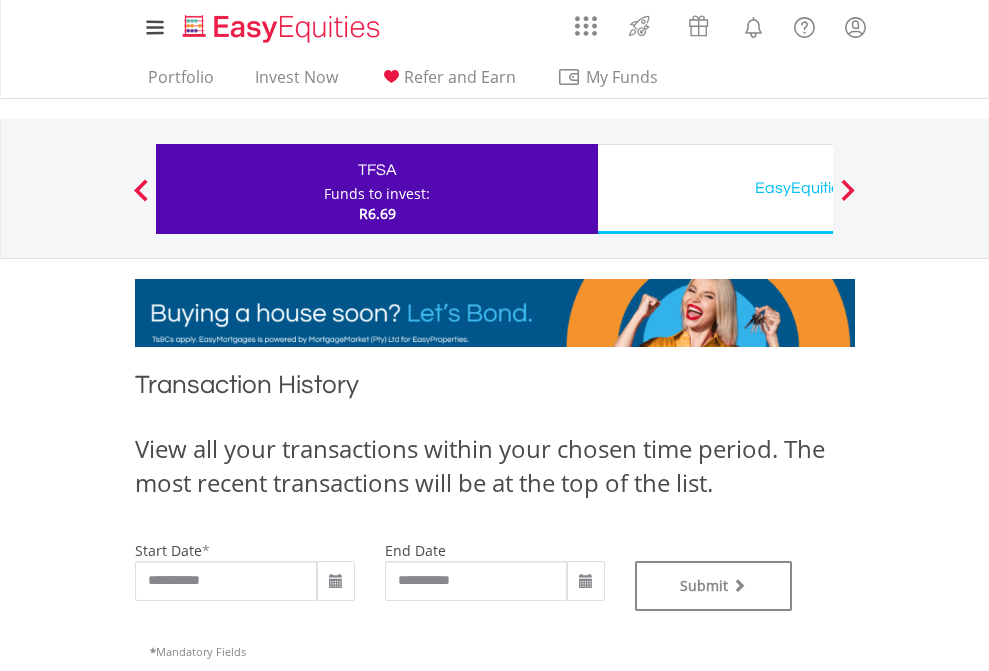 click on "EasyEquities USD" at bounding box center (818, 188) 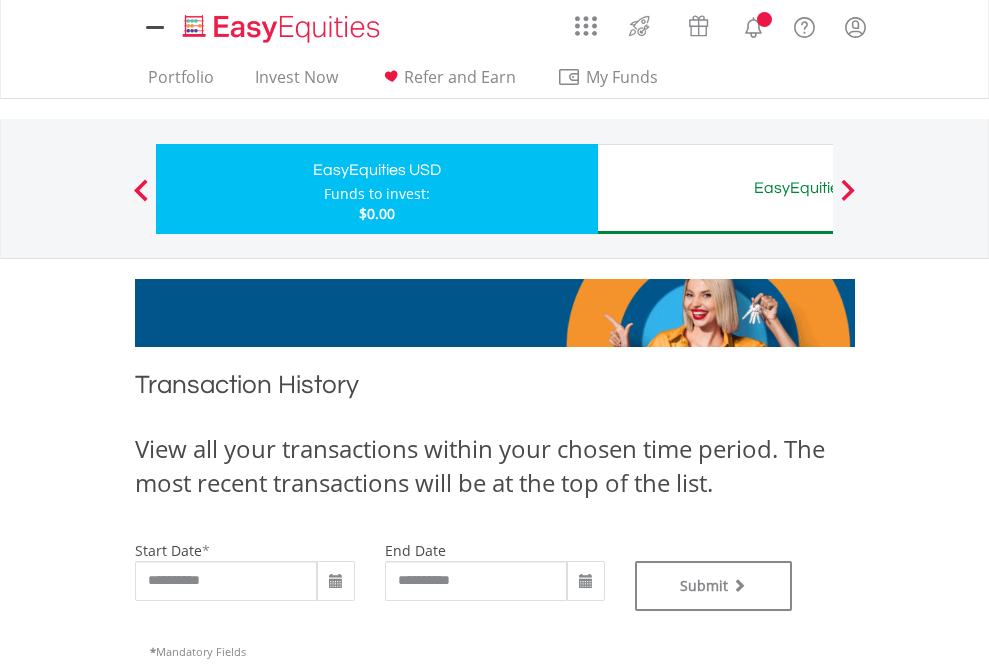 scroll, scrollTop: 0, scrollLeft: 0, axis: both 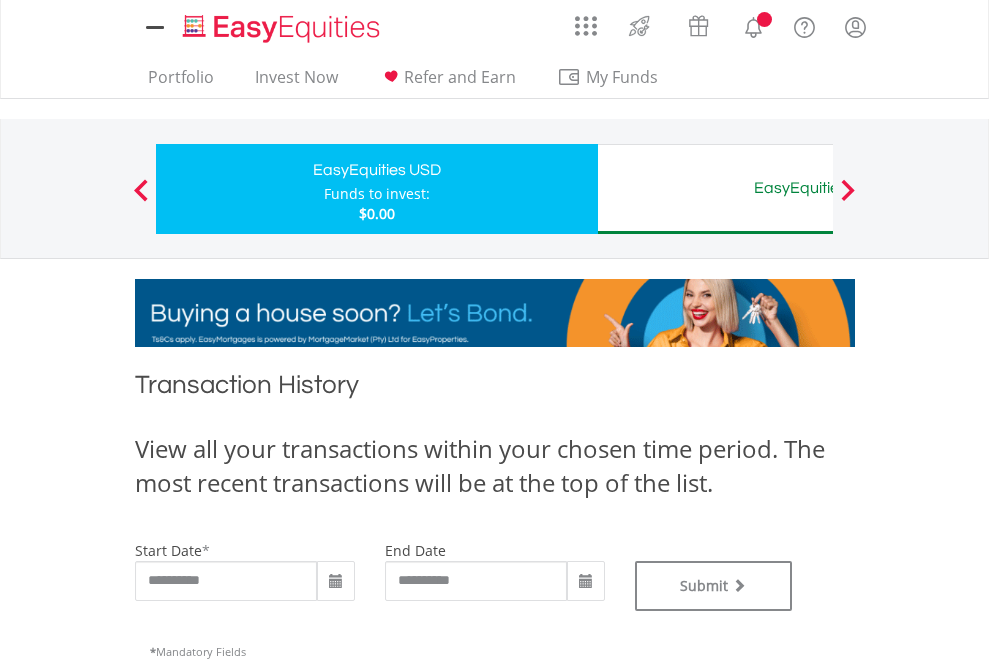 type on "**********" 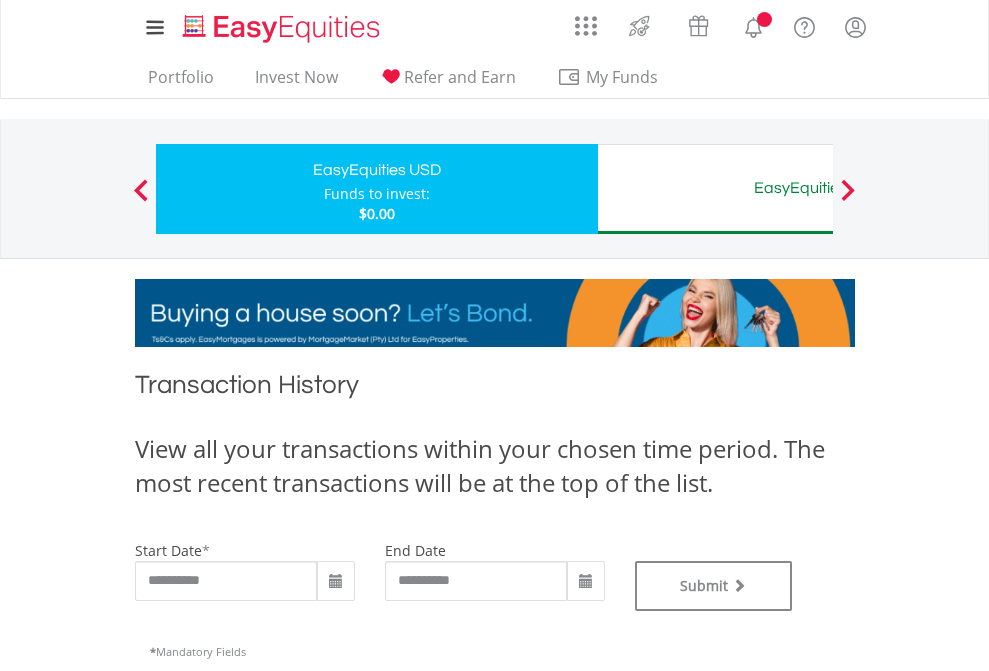 type on "**********" 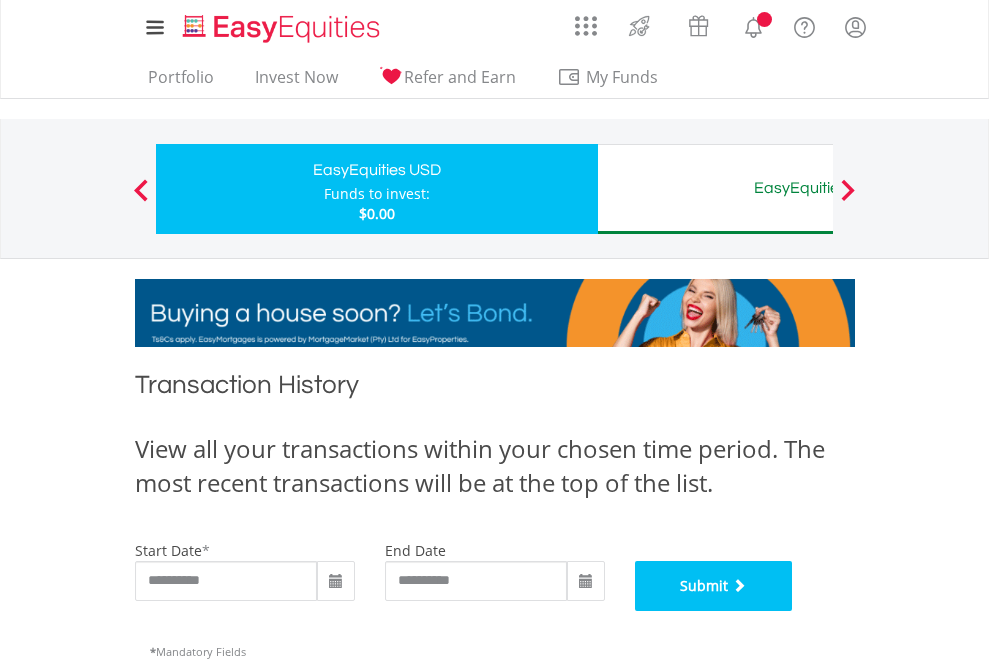 click on "Submit" at bounding box center (714, 586) 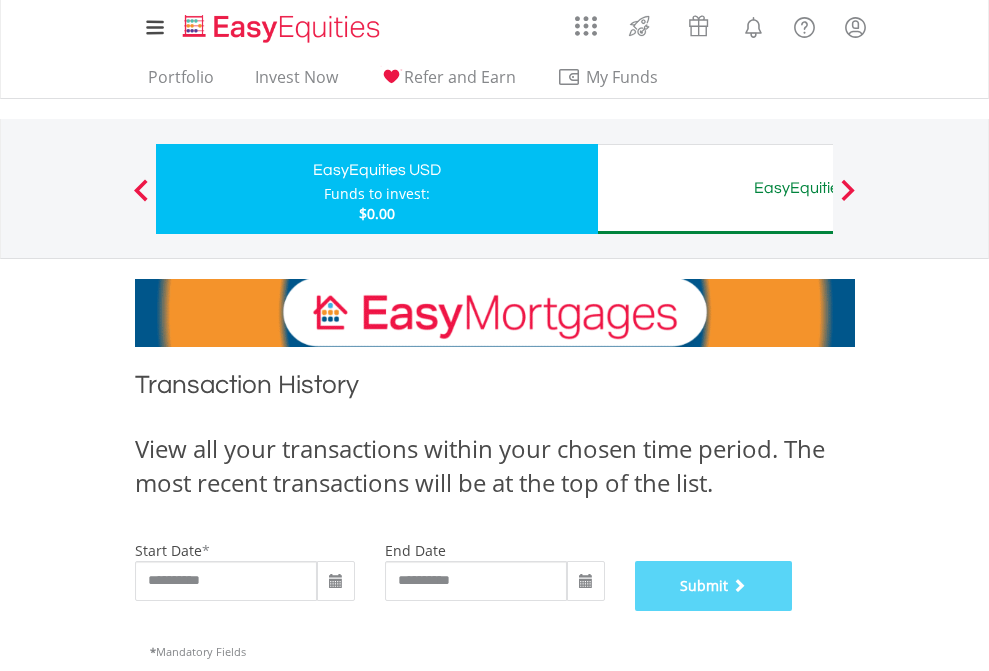 scroll, scrollTop: 811, scrollLeft: 0, axis: vertical 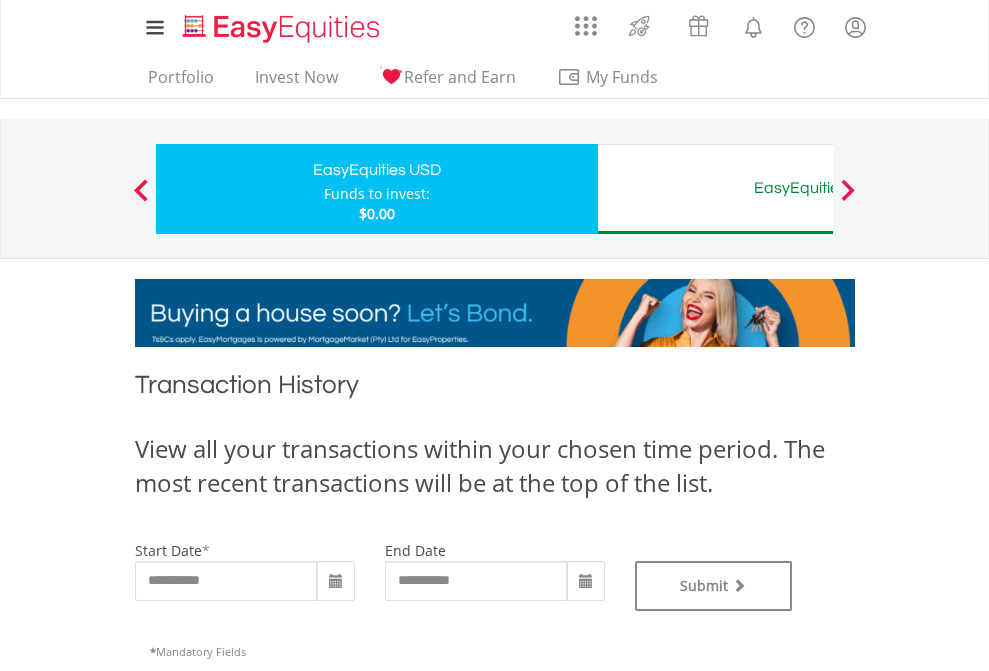 click on "EasyEquities AUD" at bounding box center [818, 188] 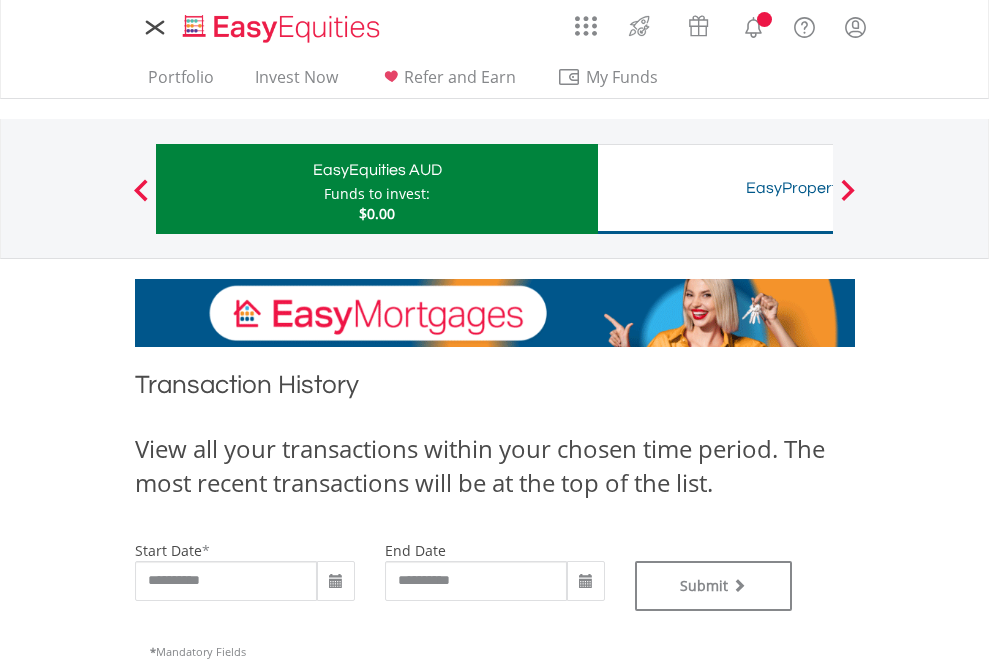 scroll, scrollTop: 0, scrollLeft: 0, axis: both 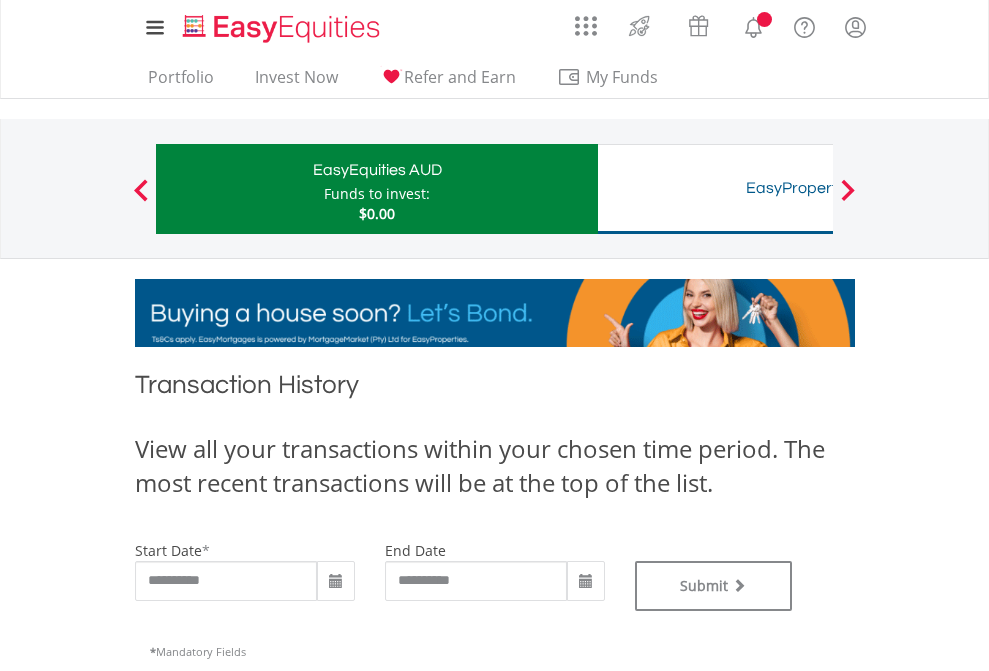type on "**********" 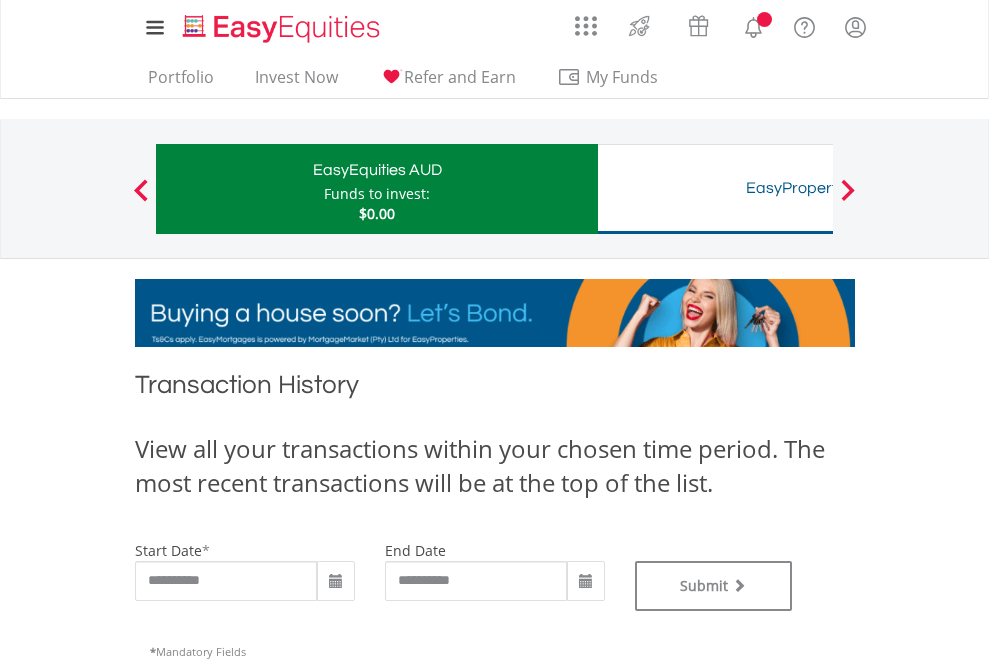 type on "**********" 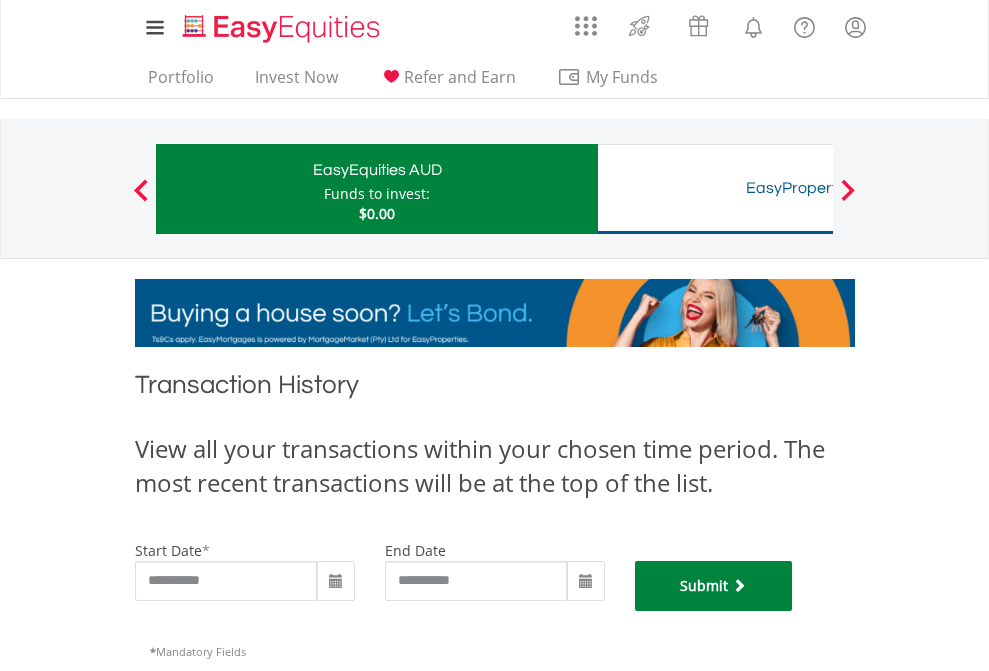 click on "Submit" at bounding box center [714, 586] 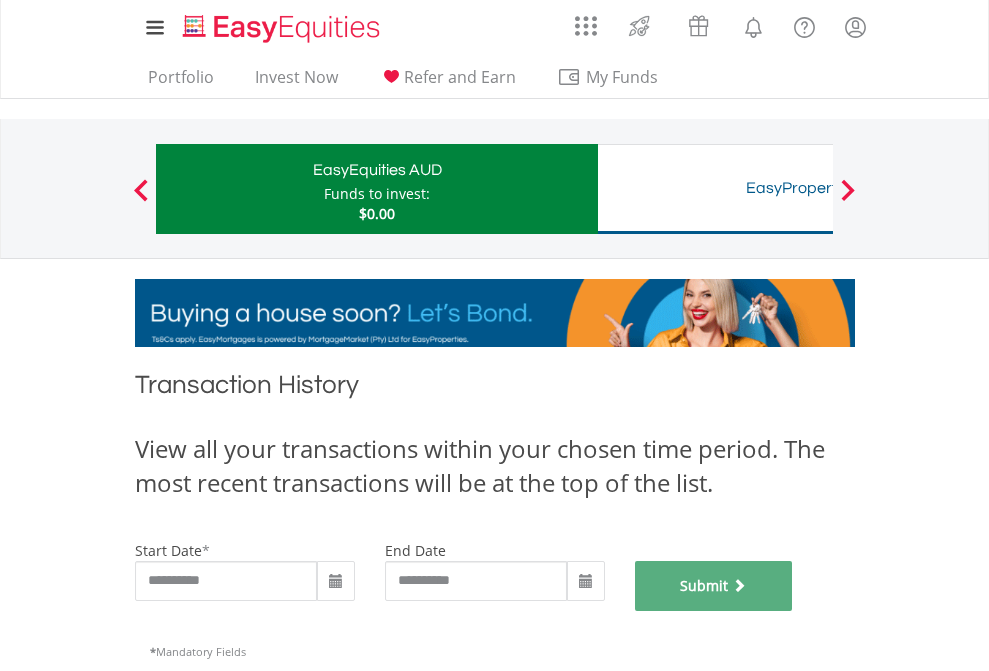 scroll, scrollTop: 811, scrollLeft: 0, axis: vertical 